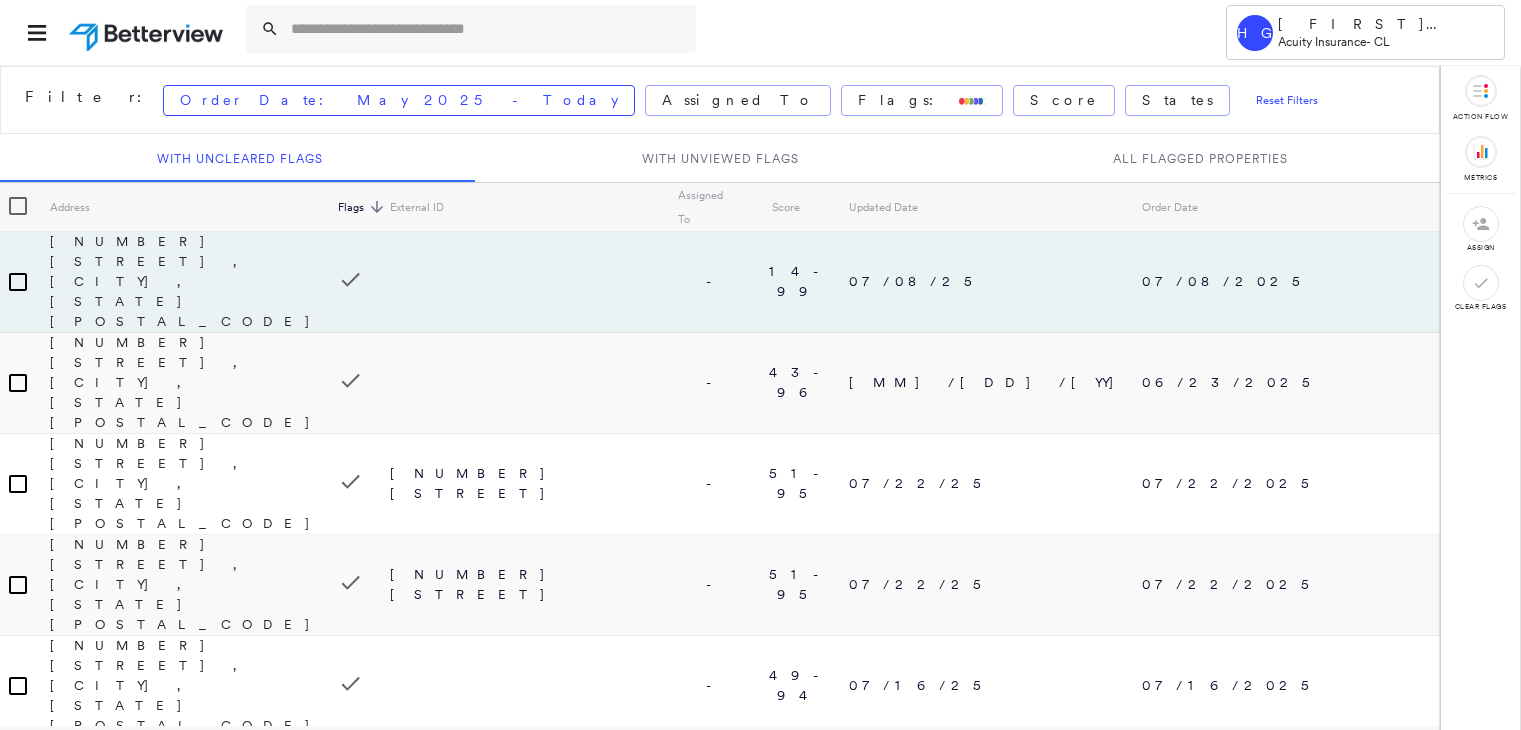 scroll, scrollTop: 0, scrollLeft: 0, axis: both 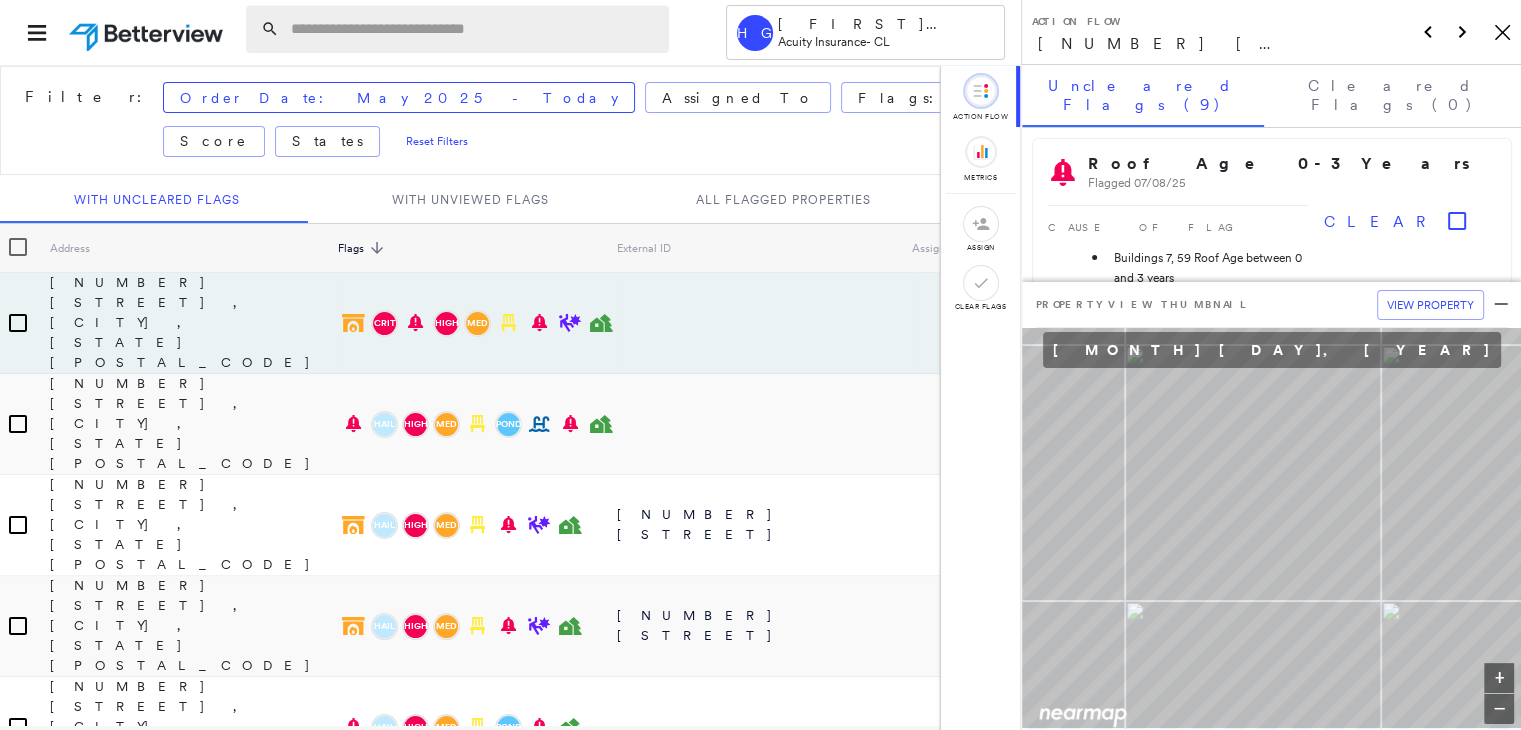 click at bounding box center (474, 29) 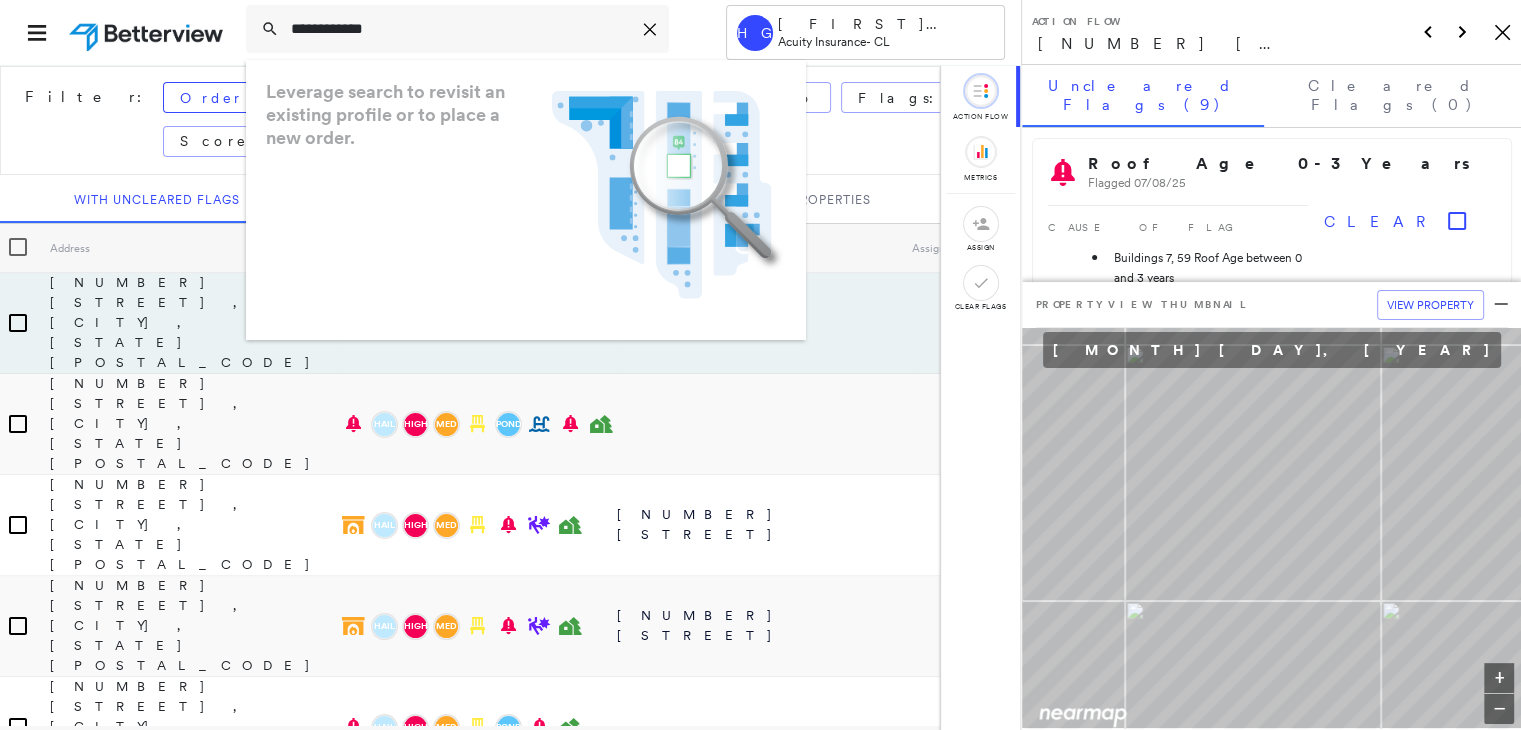 type on "**********" 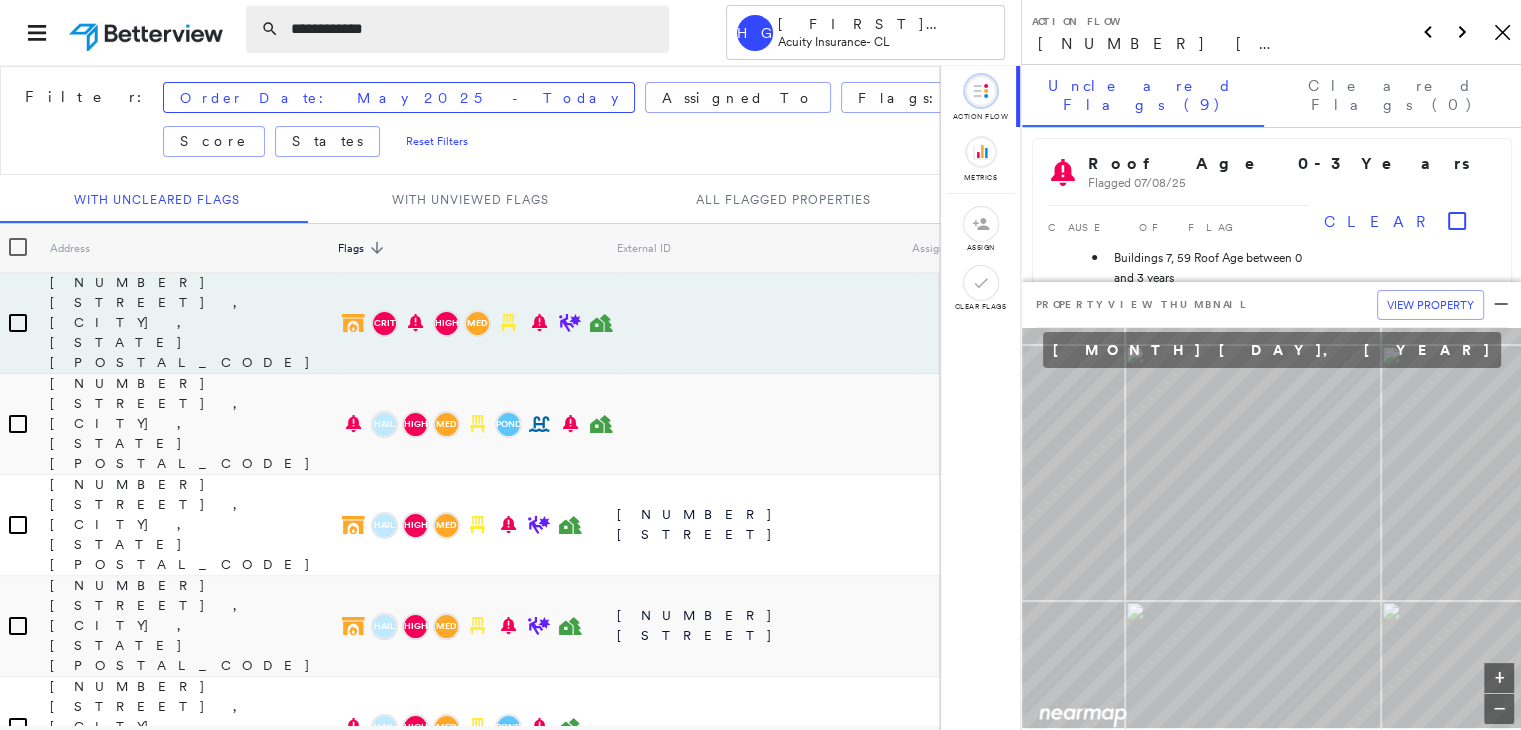 click 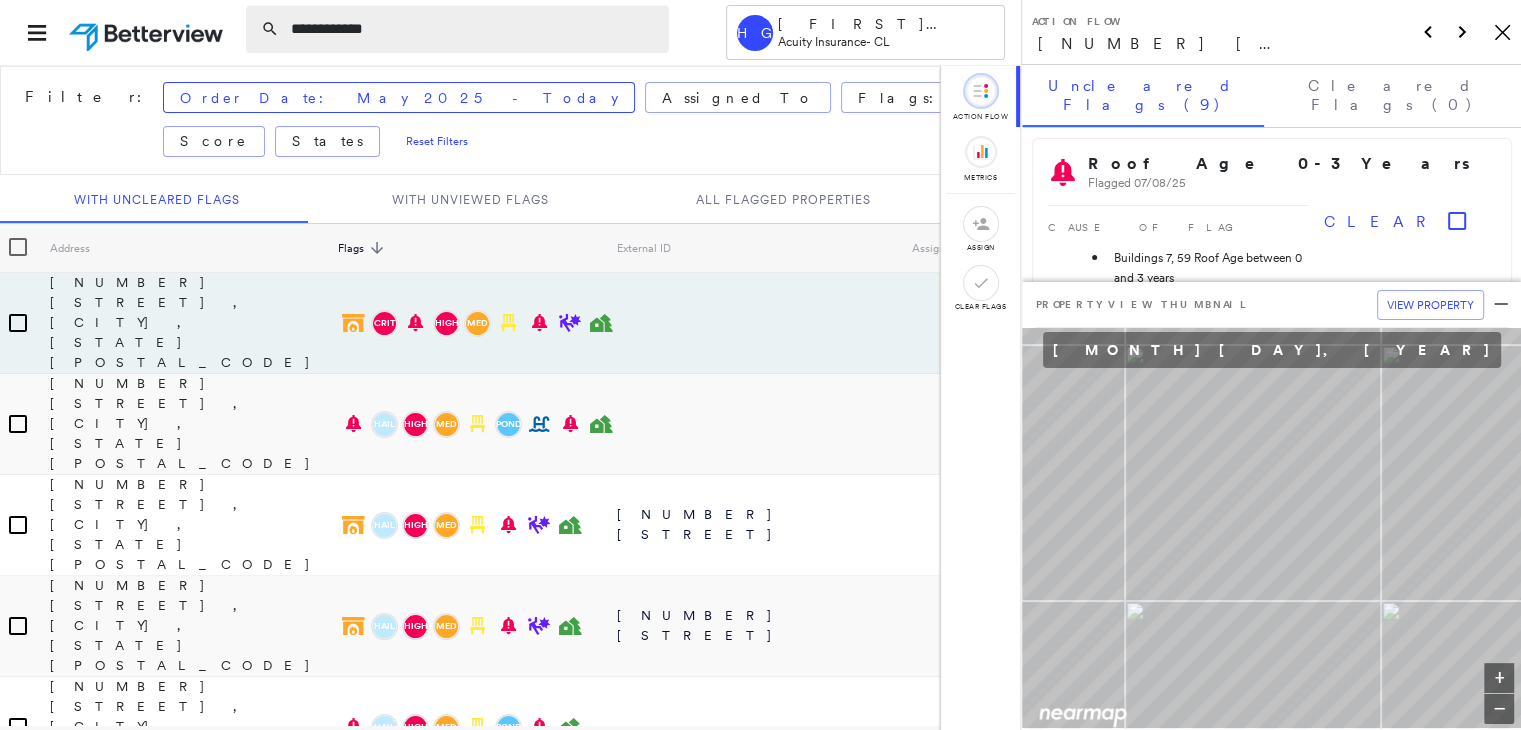 click on "**********" at bounding box center (474, 29) 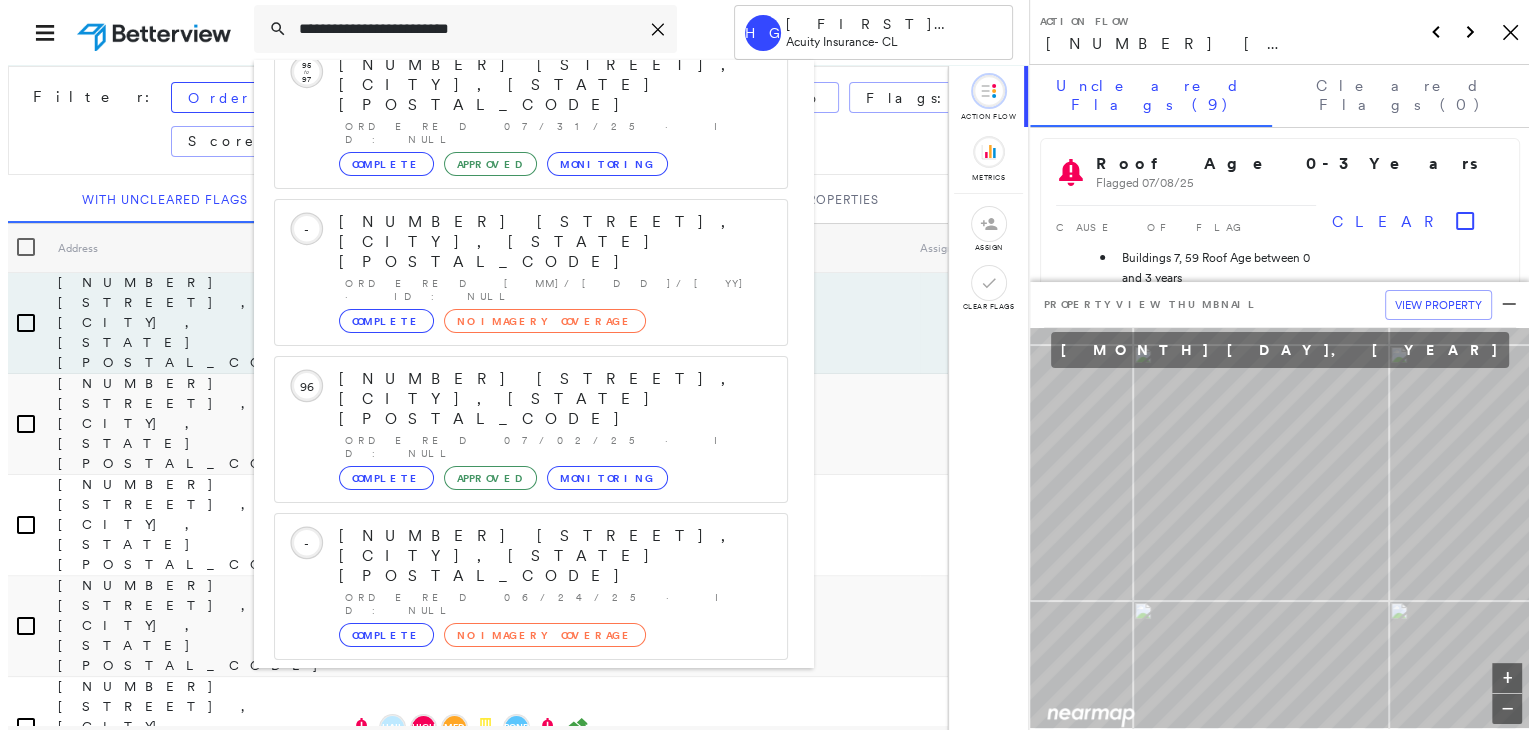 scroll, scrollTop: 208, scrollLeft: 0, axis: vertical 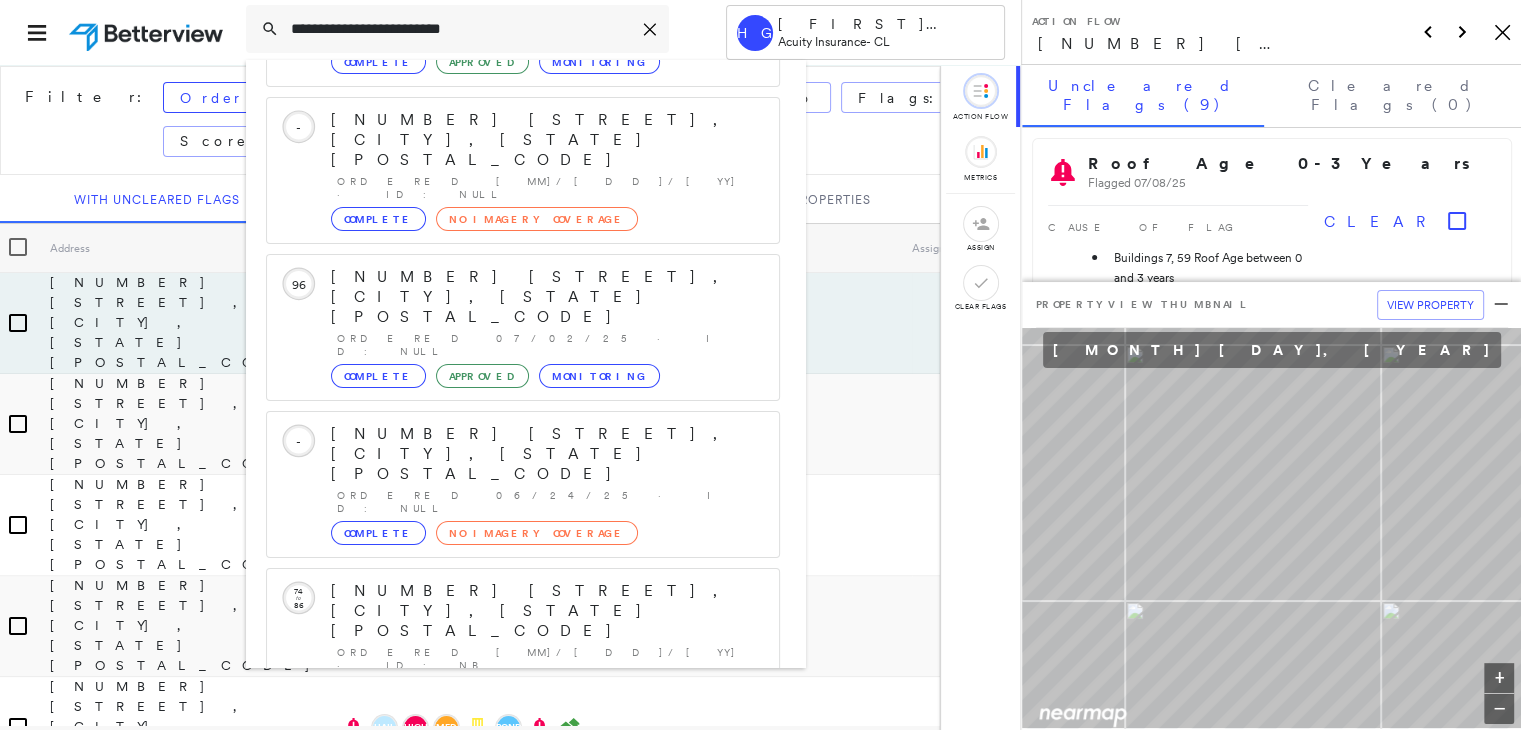 type on "**********" 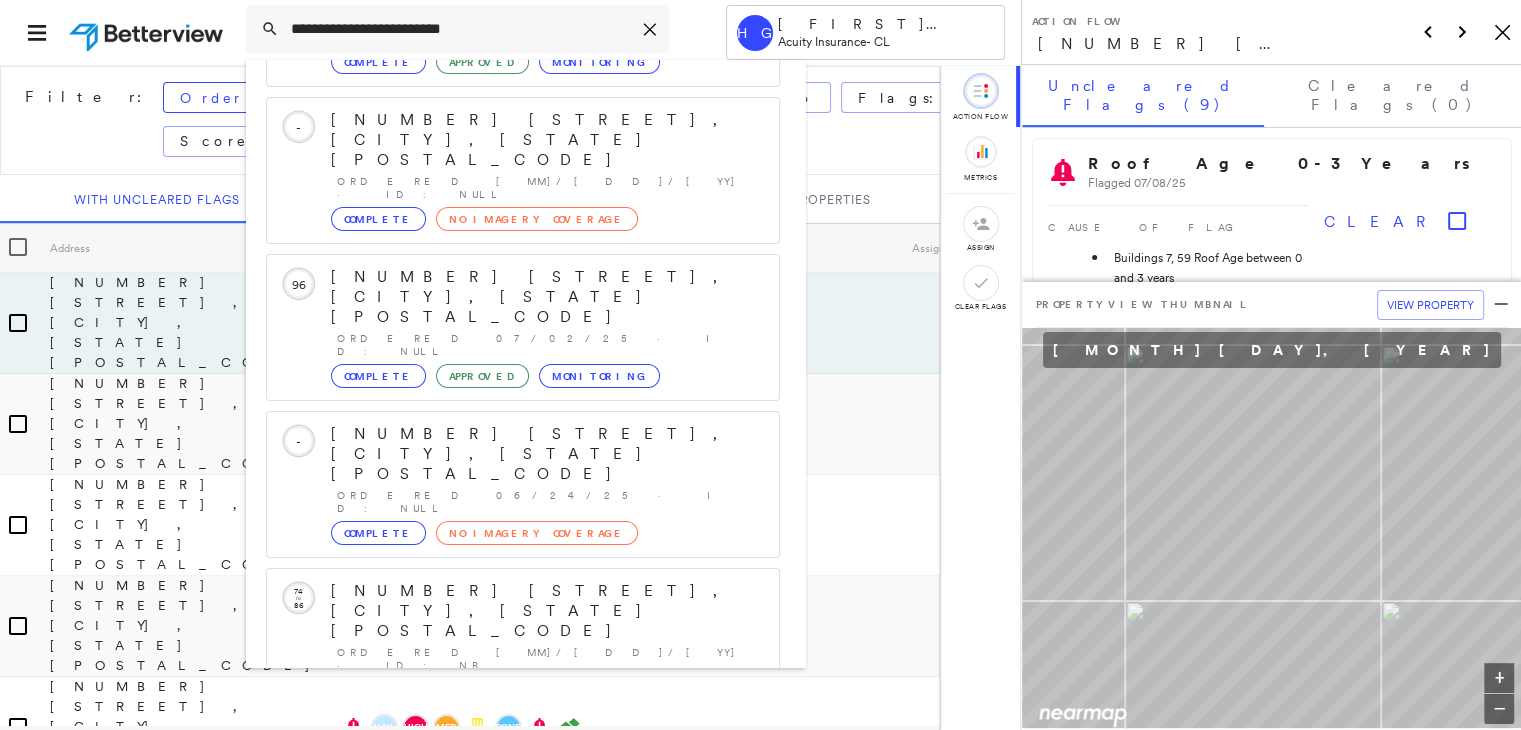 click 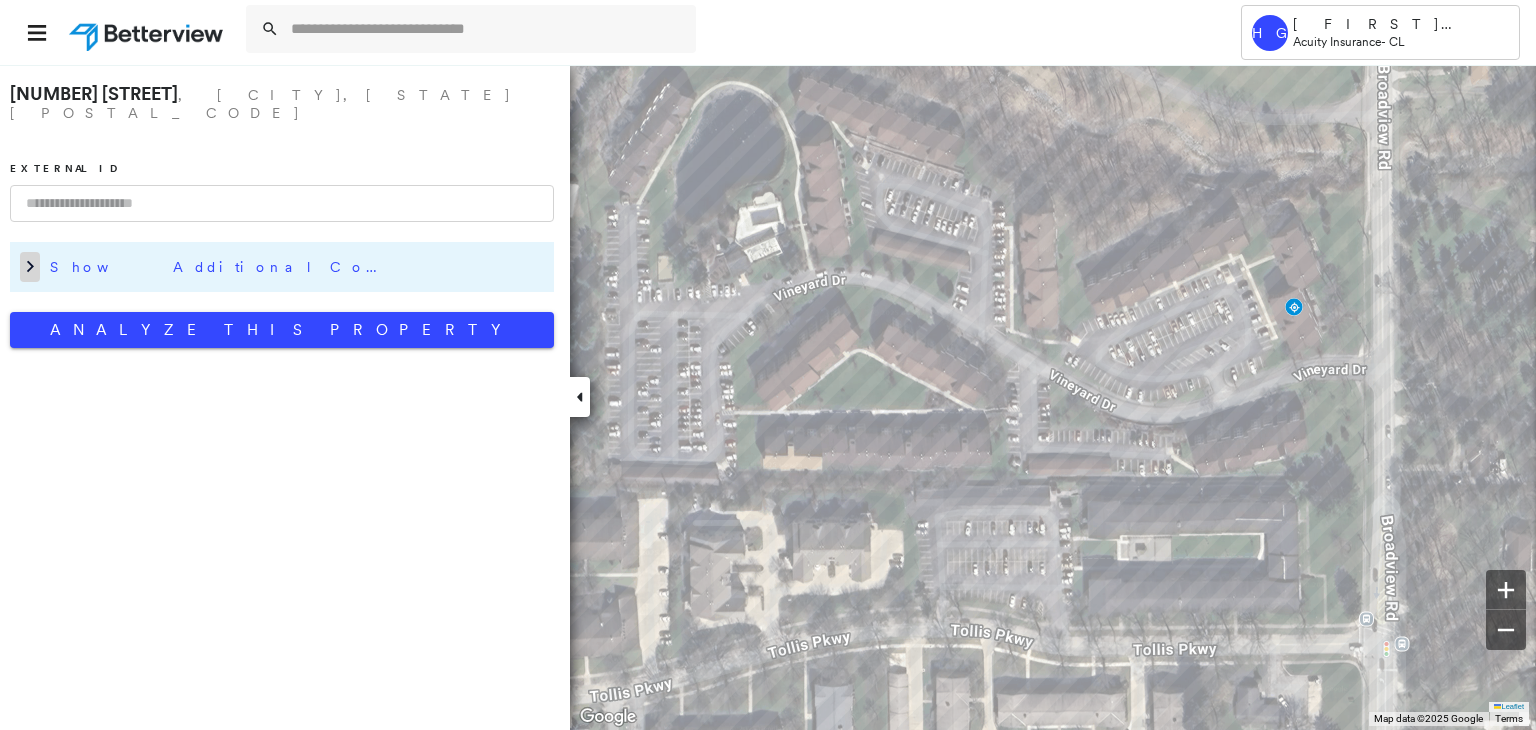 click at bounding box center [30, 267] 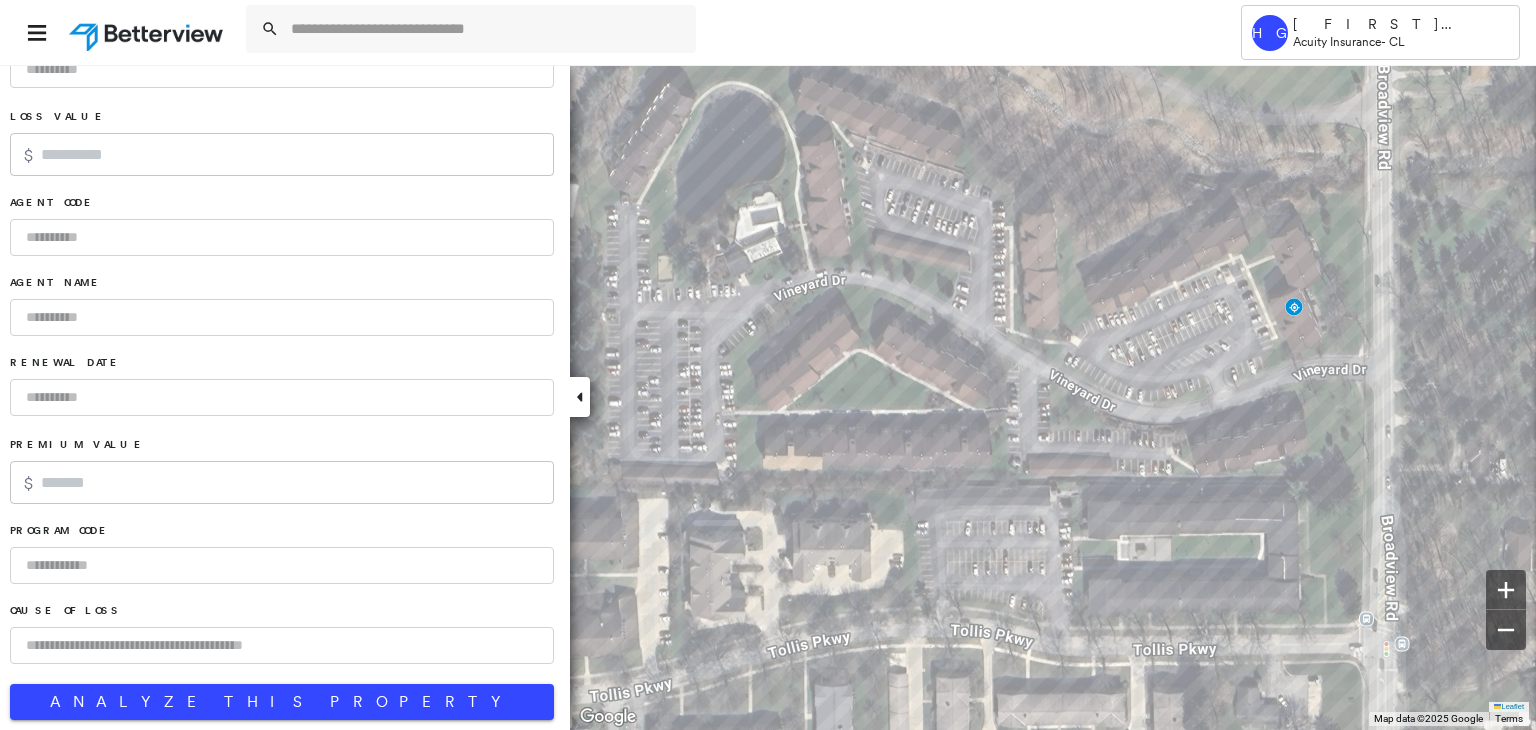 scroll, scrollTop: 1230, scrollLeft: 0, axis: vertical 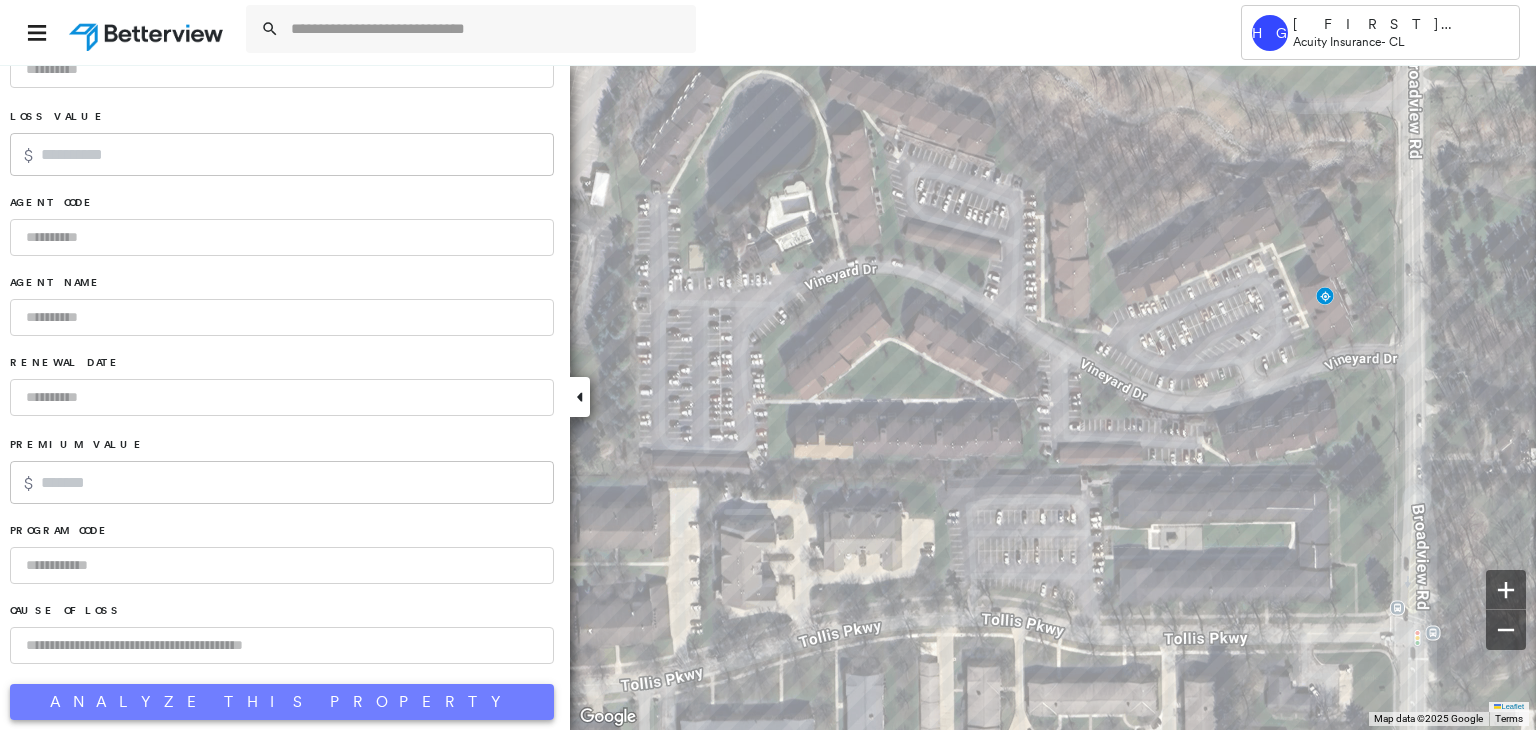 click on "Analyze This Property" at bounding box center (282, 702) 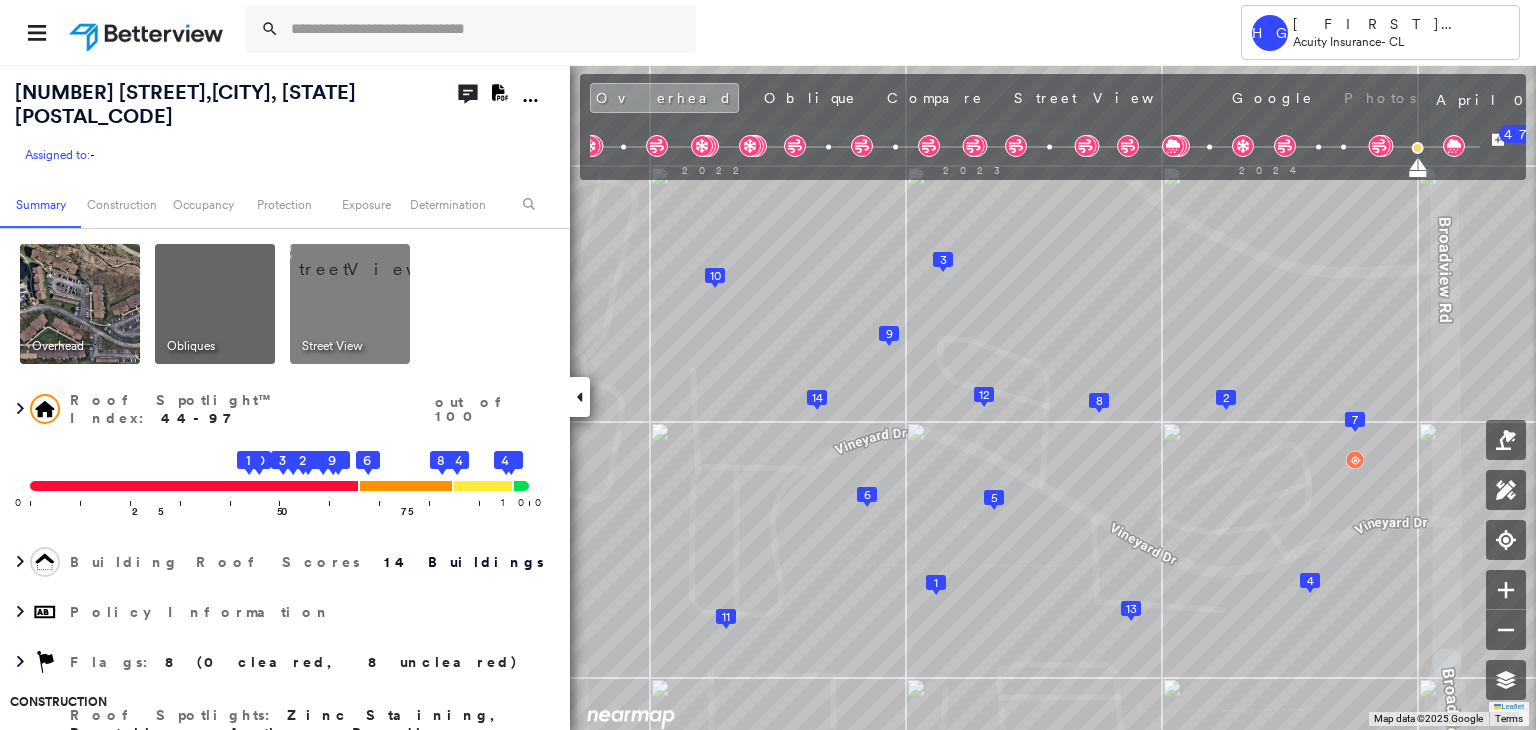 click 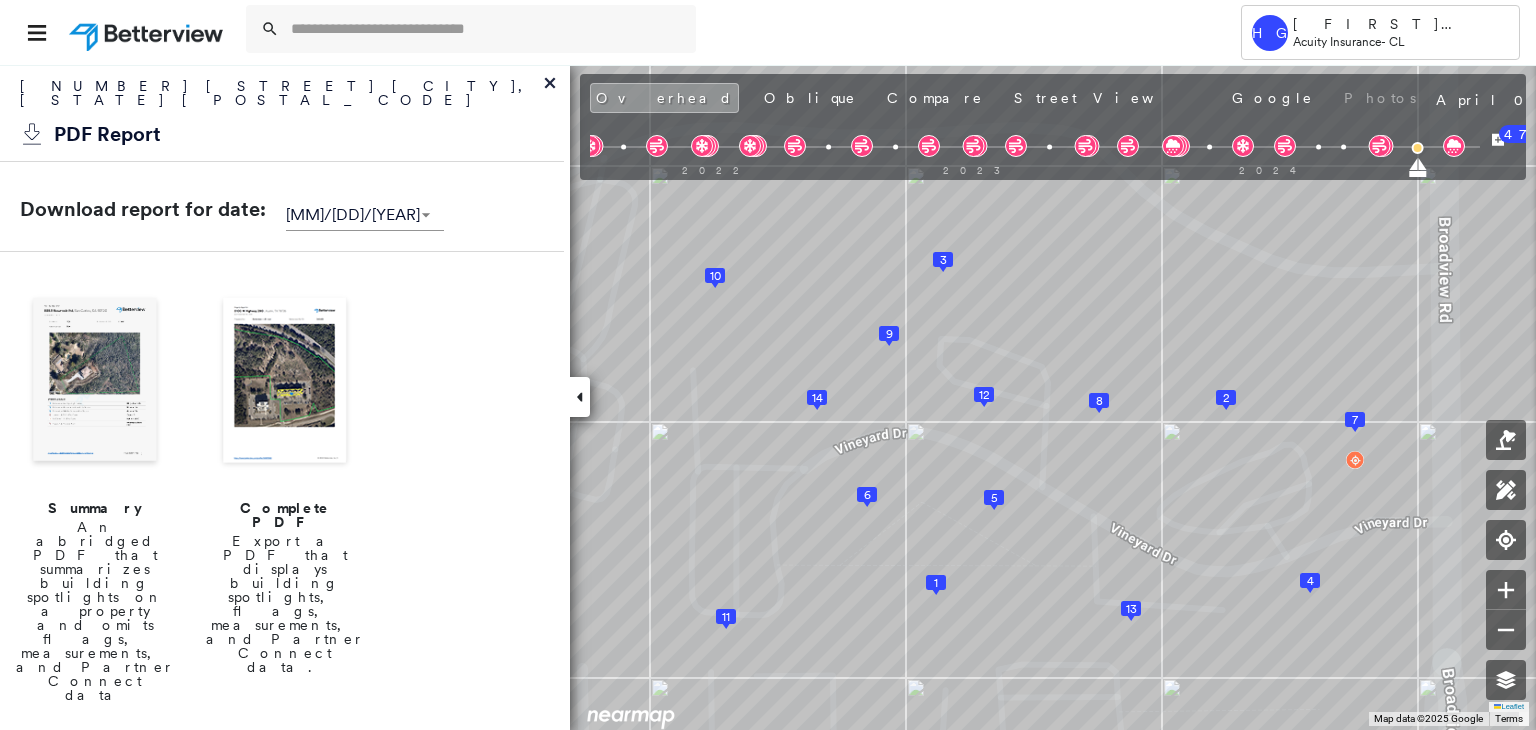 click at bounding box center [285, 382] 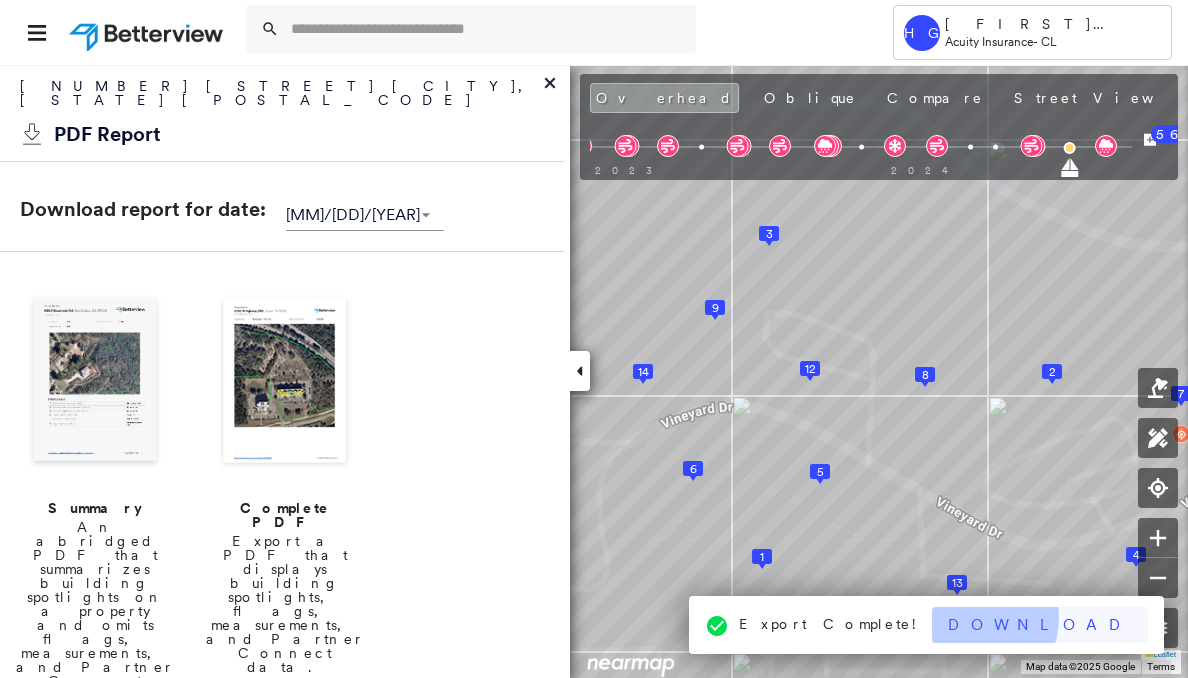 click on "Download" at bounding box center [1040, 625] 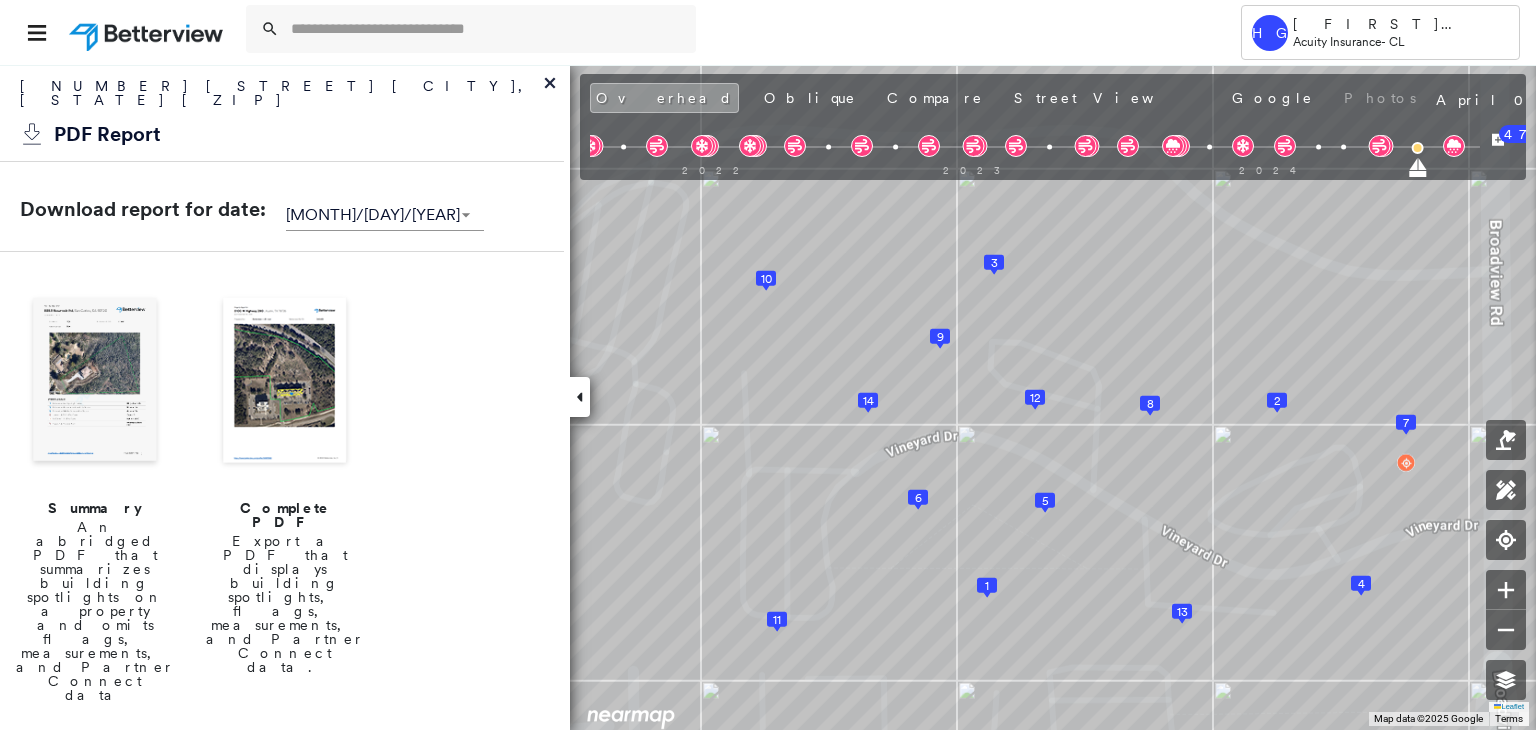 scroll, scrollTop: 0, scrollLeft: 0, axis: both 